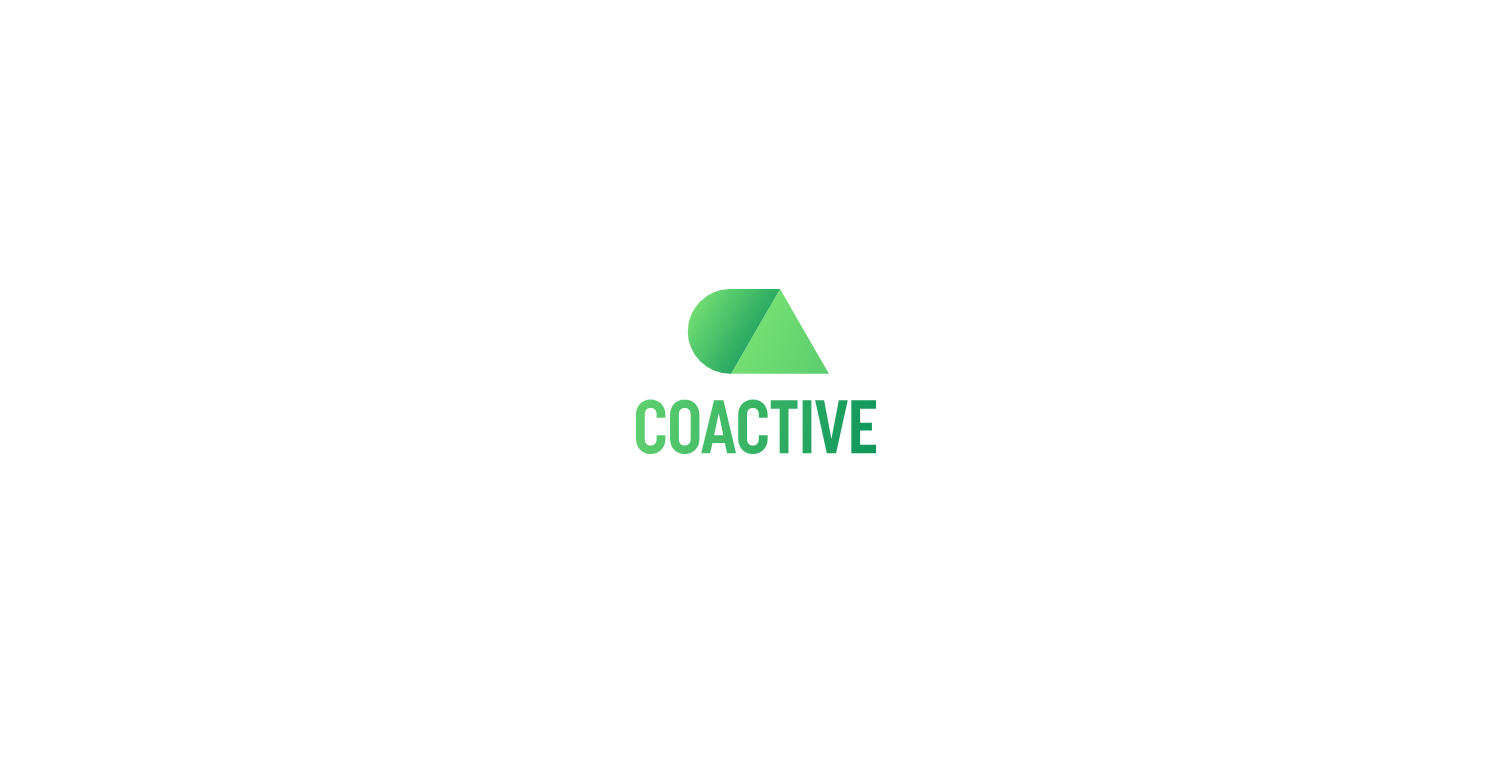 scroll, scrollTop: 0, scrollLeft: 0, axis: both 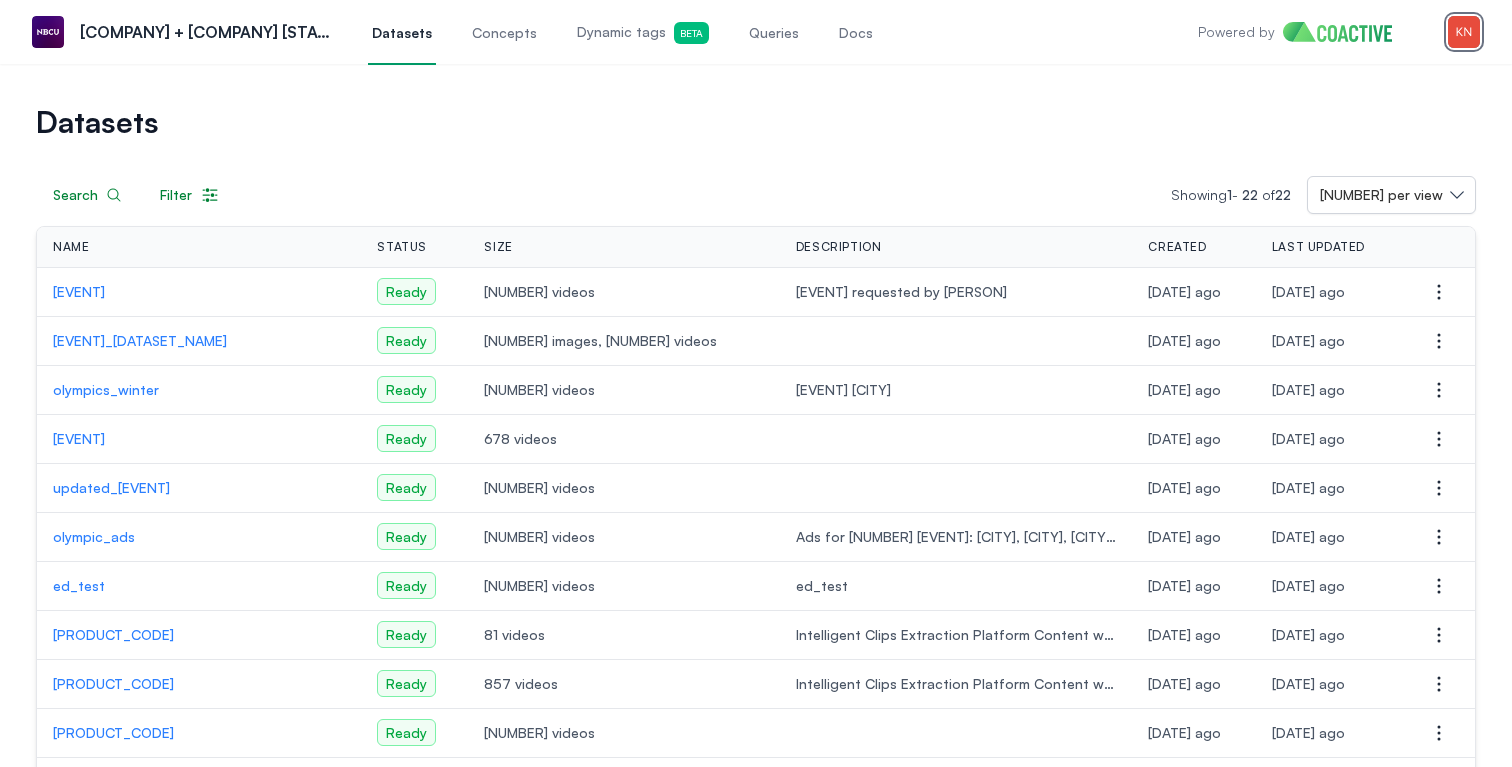 click at bounding box center (1464, 32) 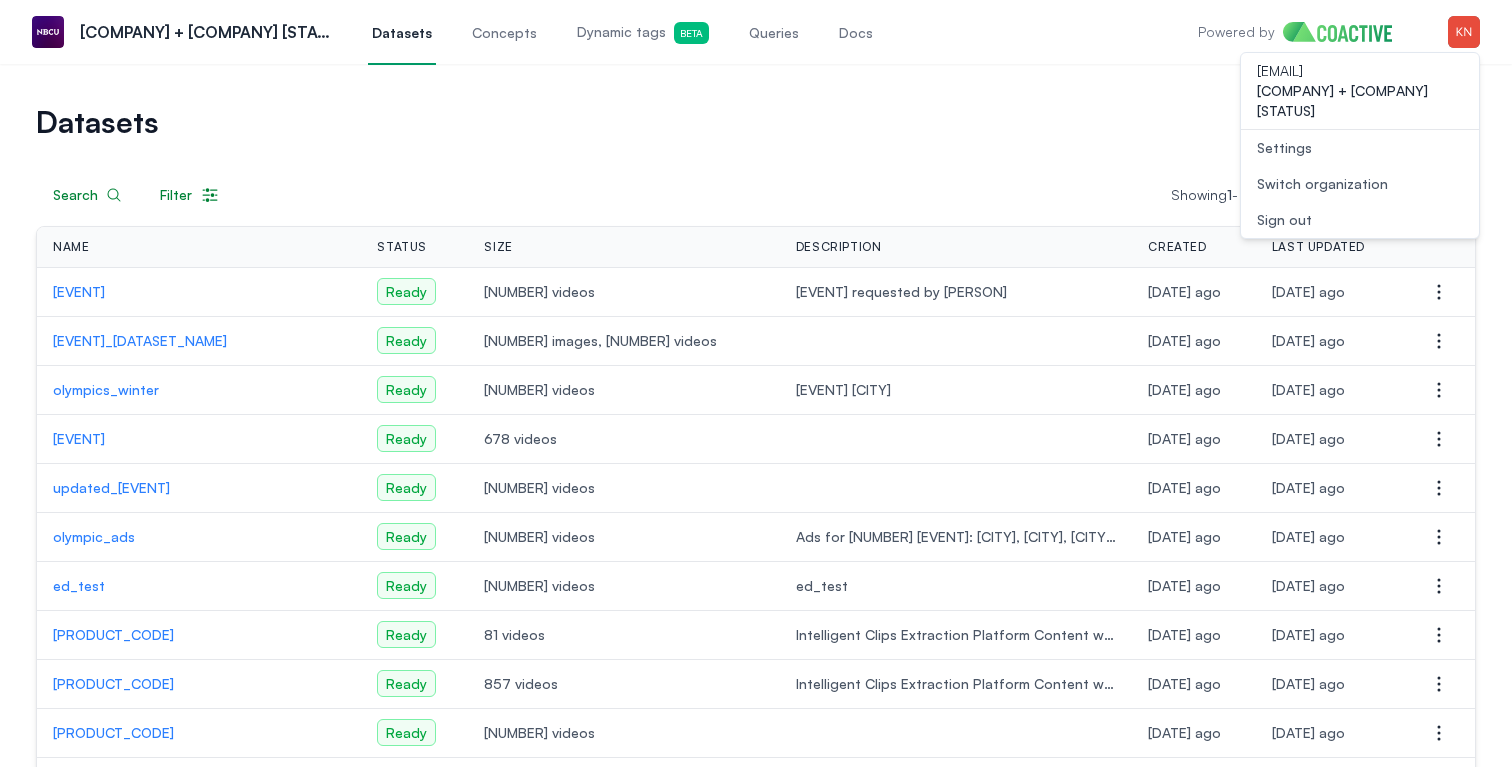 click on "Open user menu Switch organization" at bounding box center (1360, 184) 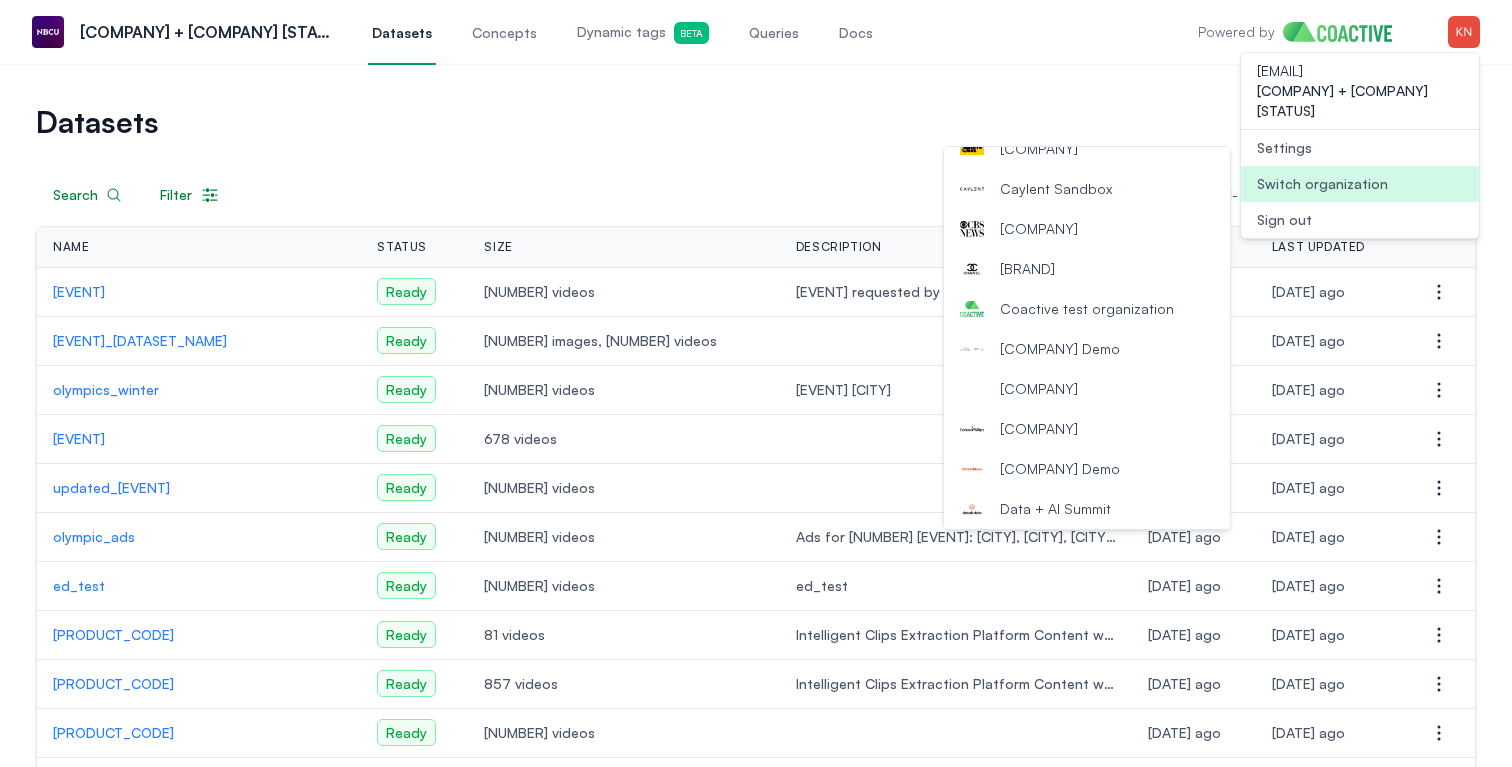 scroll, scrollTop: 313, scrollLeft: 0, axis: vertical 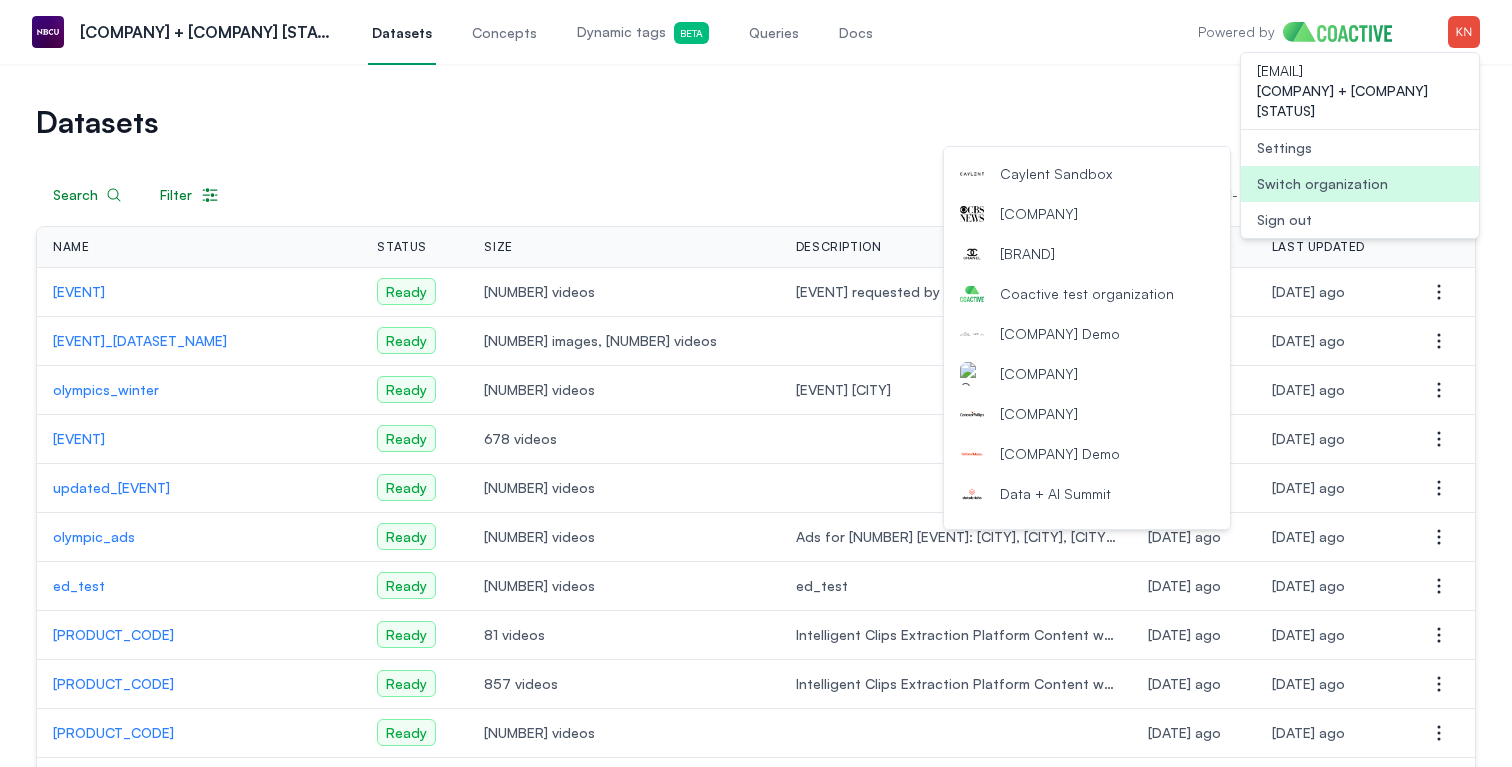 click on "[COMPANY]" at bounding box center (1087, 214) 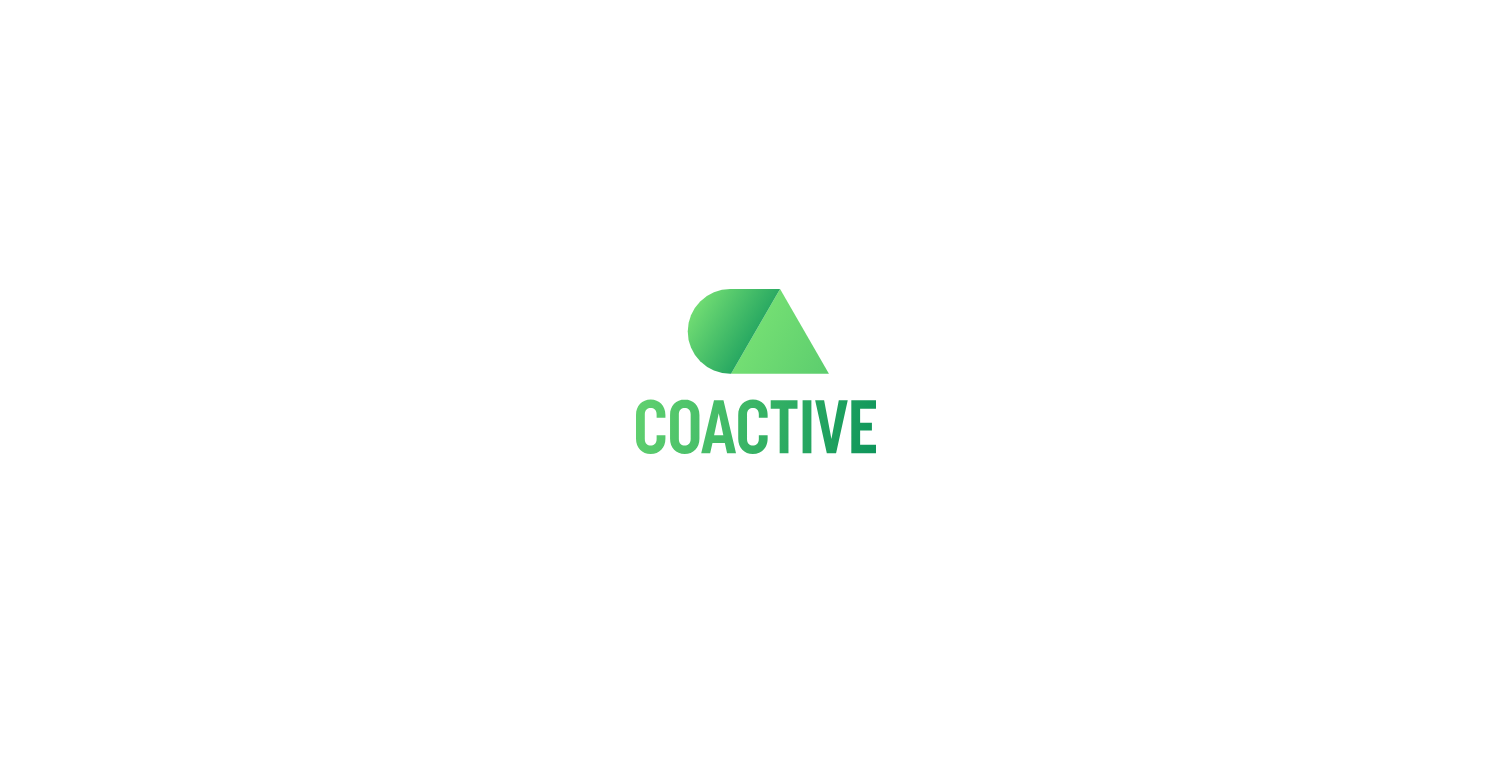 scroll, scrollTop: 0, scrollLeft: 0, axis: both 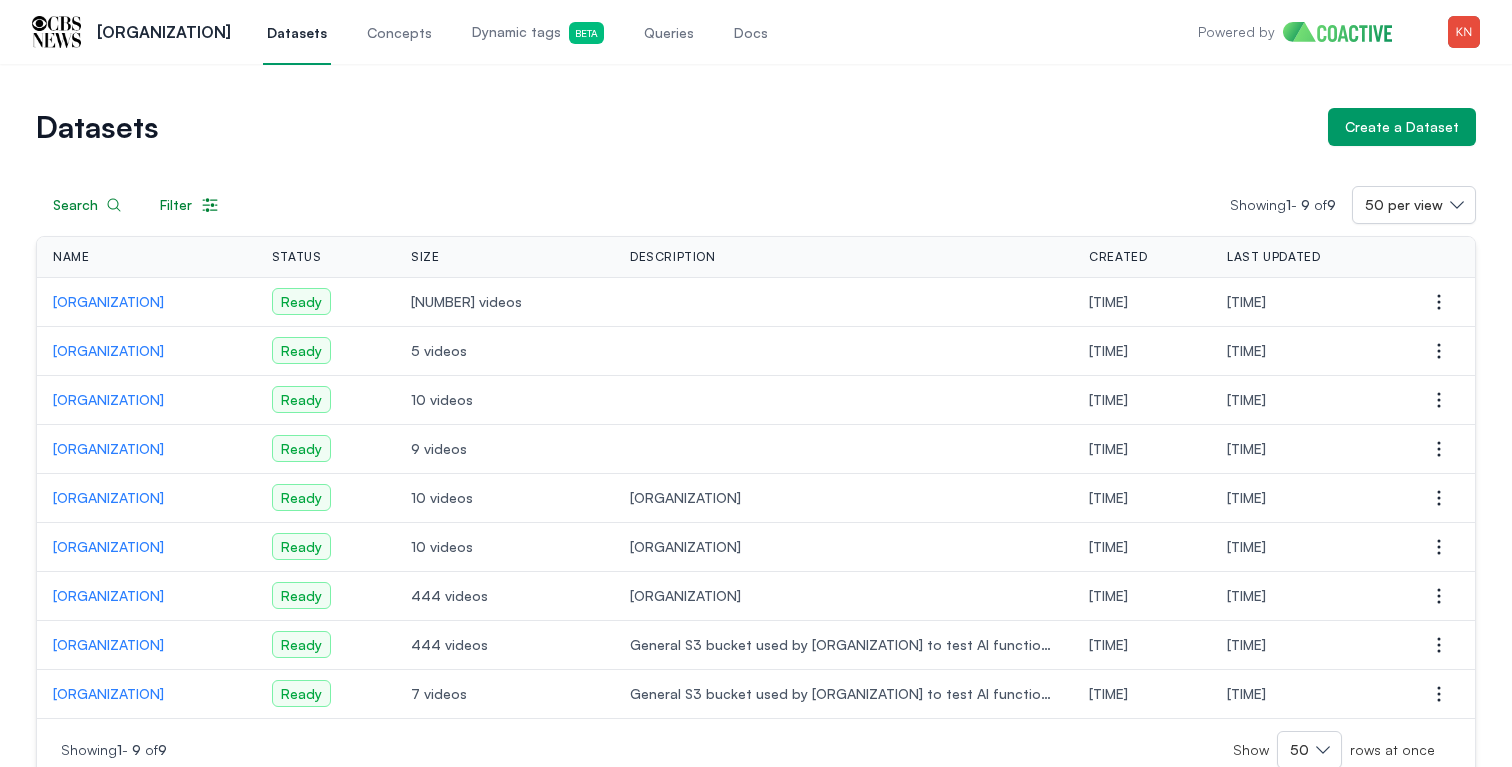 click on "Queries" at bounding box center [669, 33] 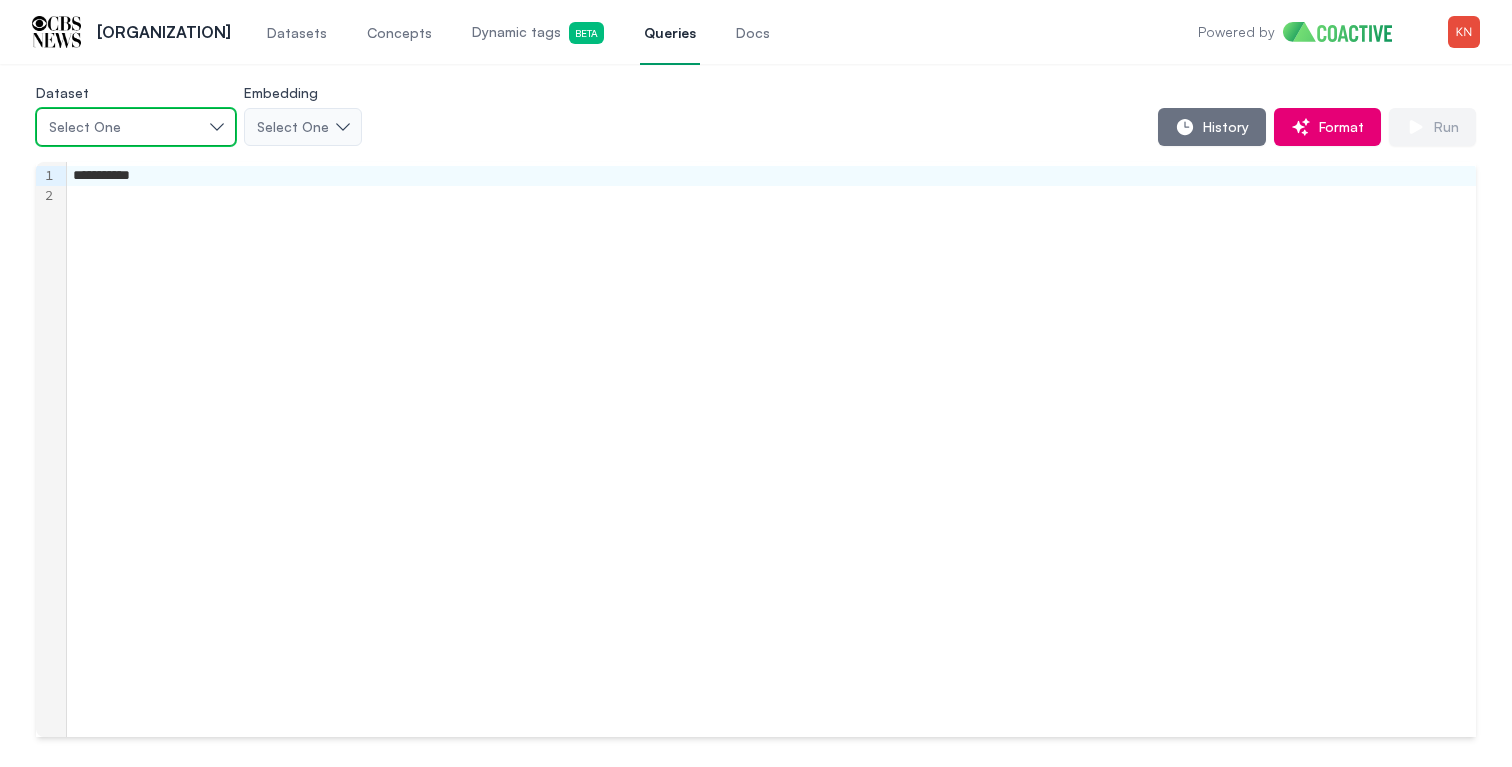 click on "Select One" at bounding box center (136, 127) 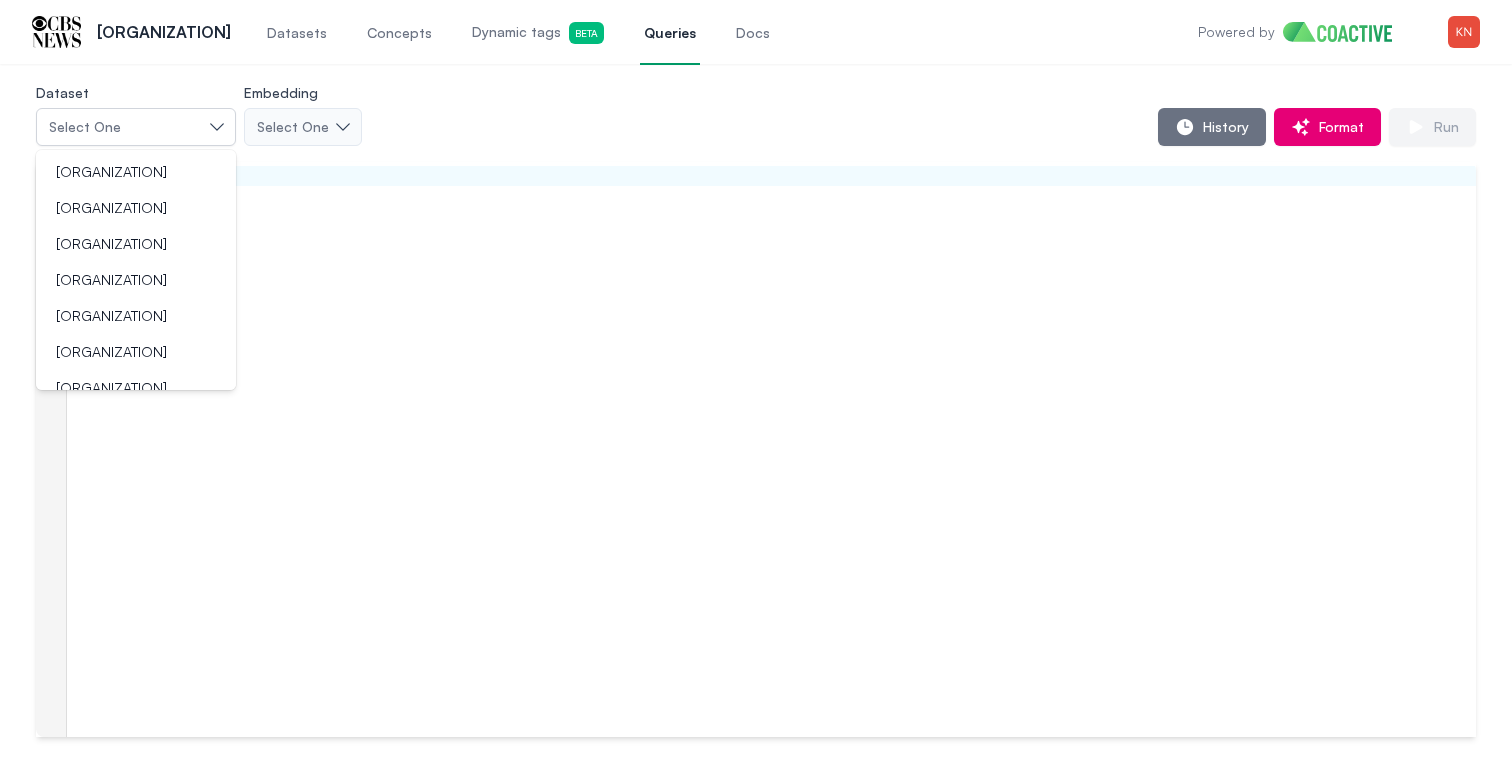 click on "History Format Run" at bounding box center [919, 127] 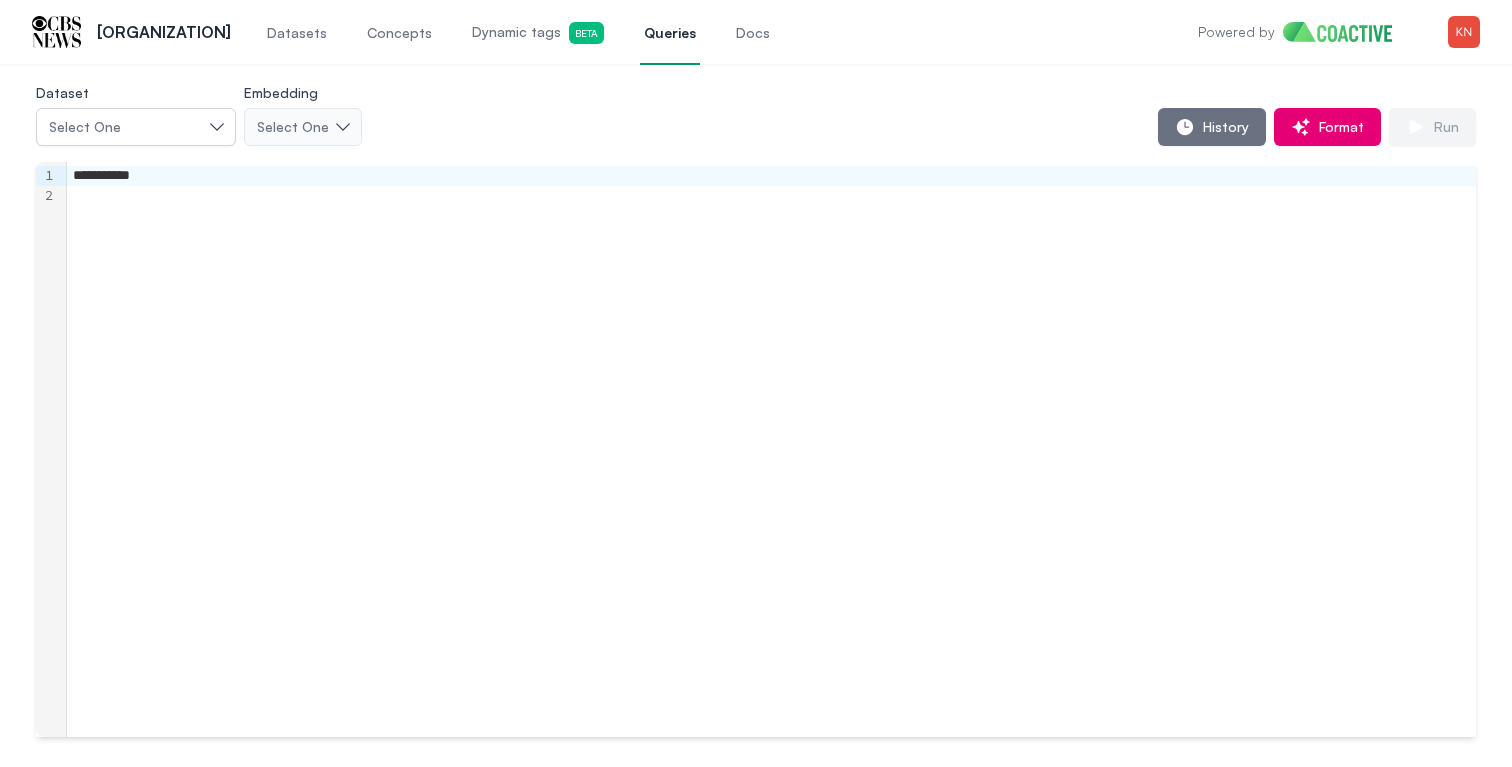 click on "Datasets" at bounding box center (297, 33) 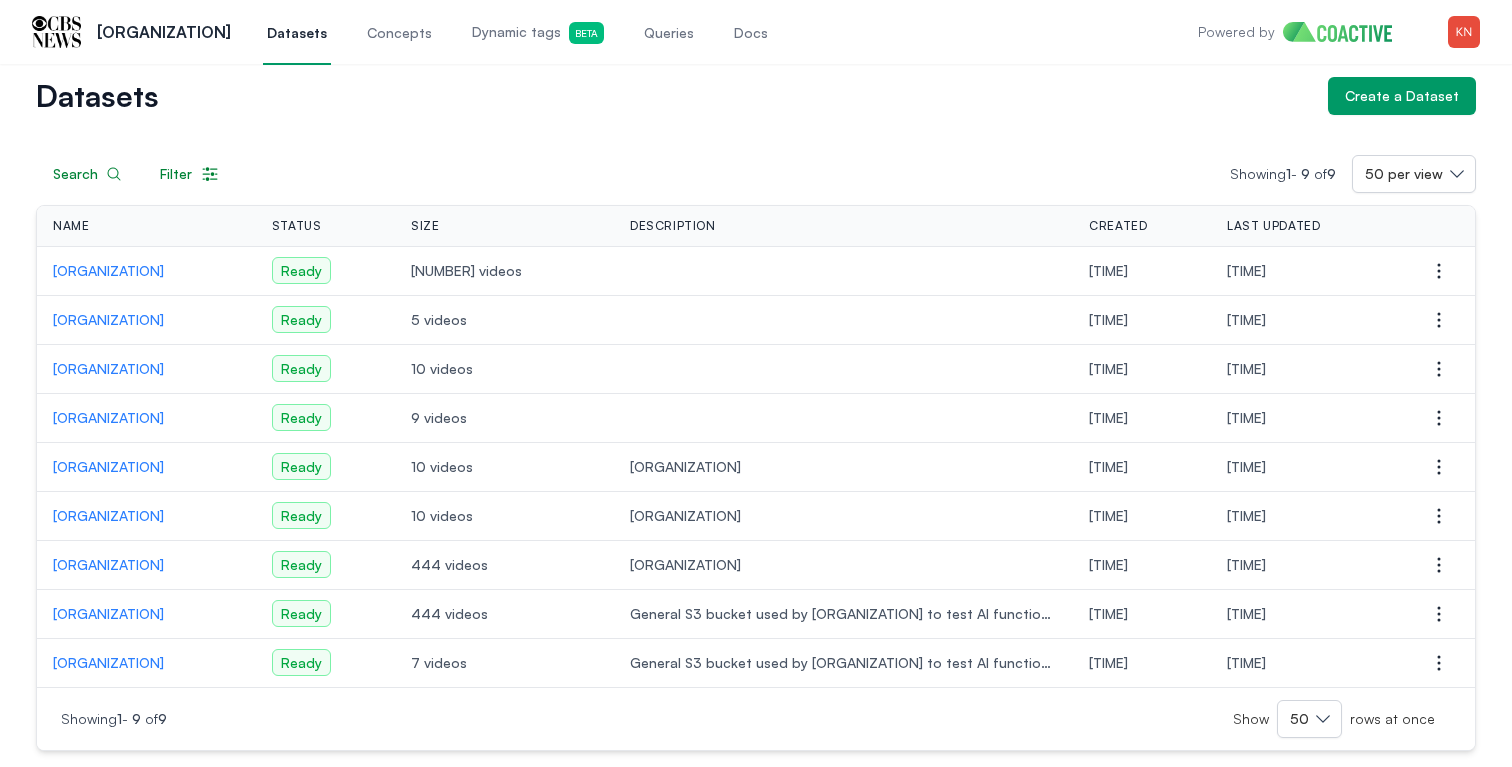 scroll, scrollTop: 0, scrollLeft: 0, axis: both 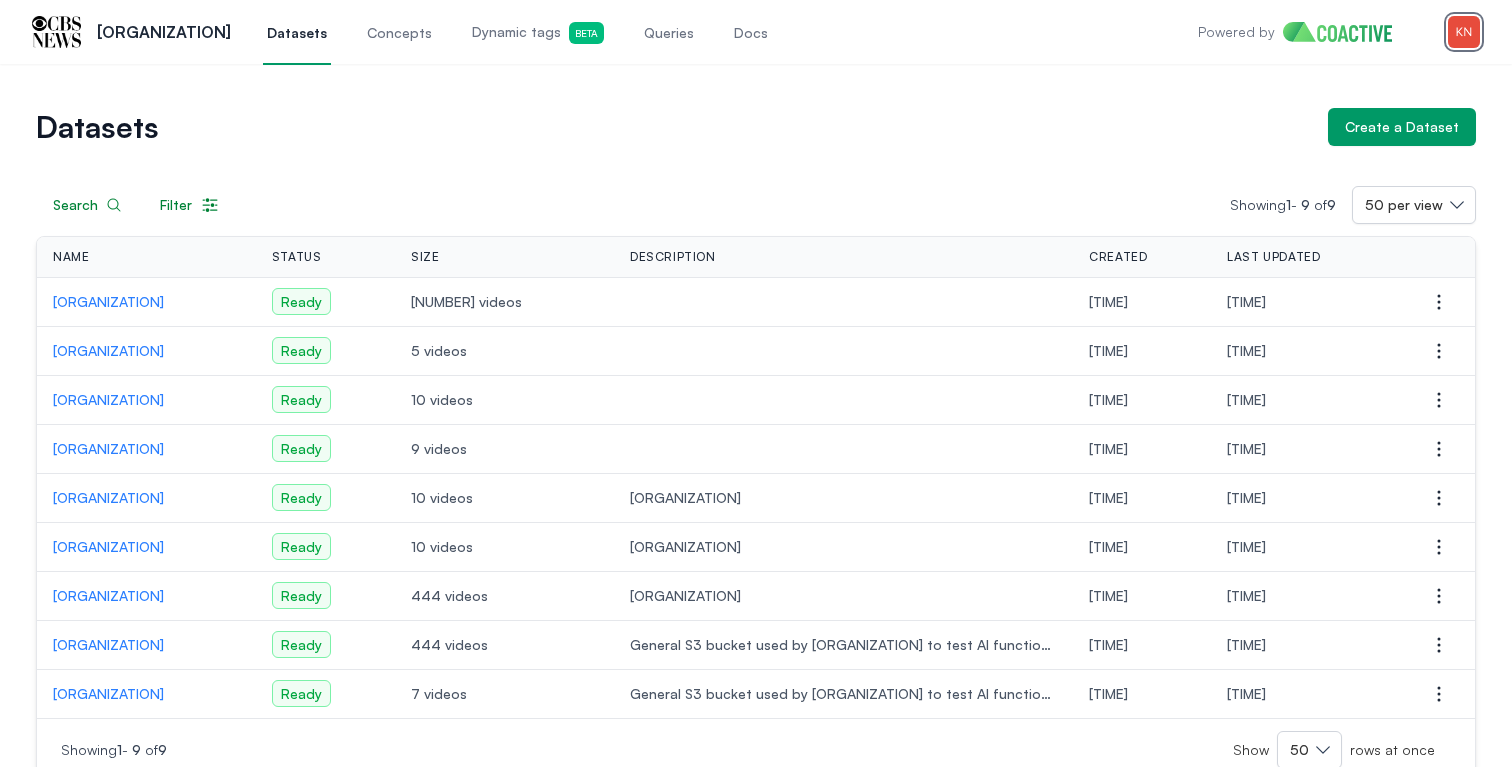 click at bounding box center [1464, 32] 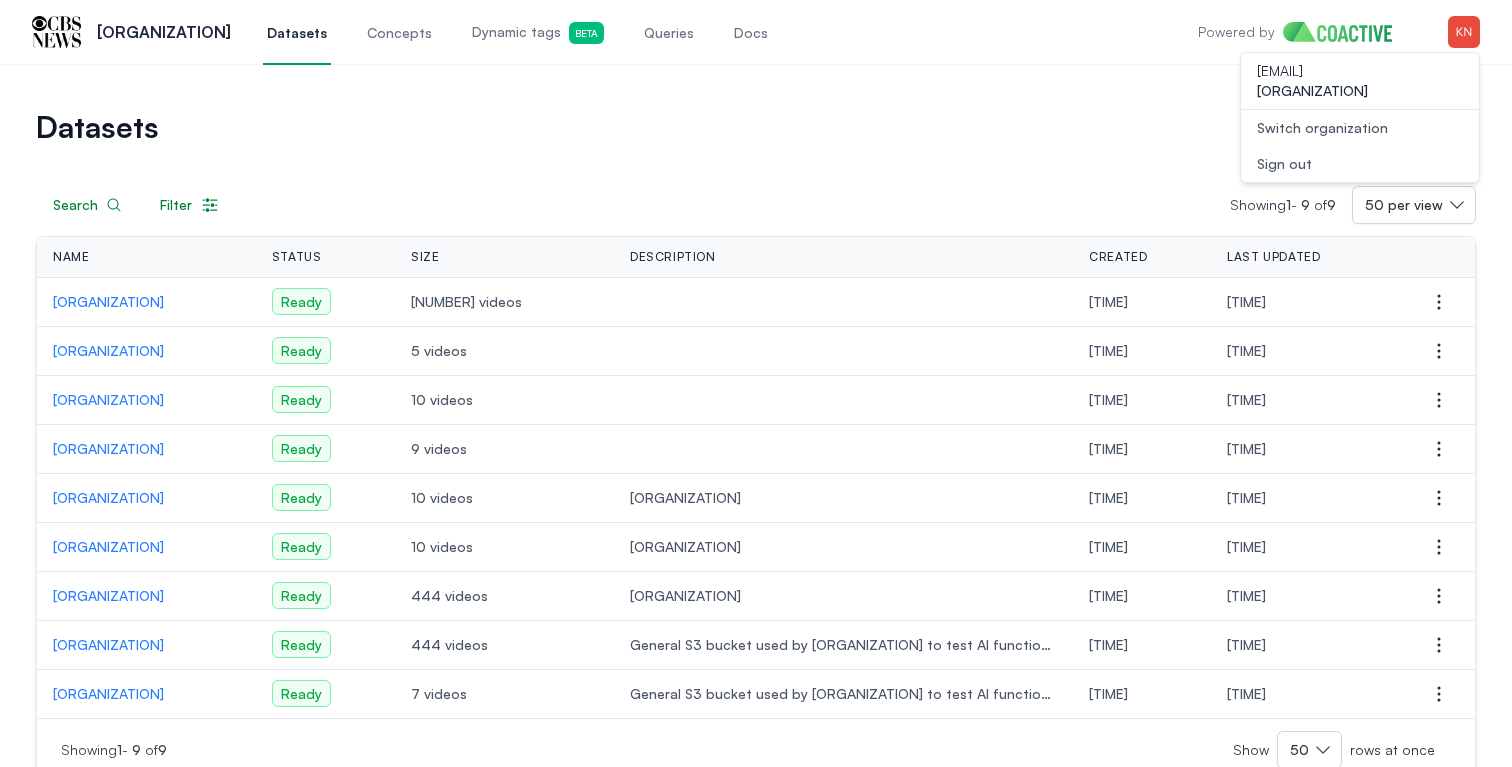 click on "Open user menu Switch organization" at bounding box center (1360, 128) 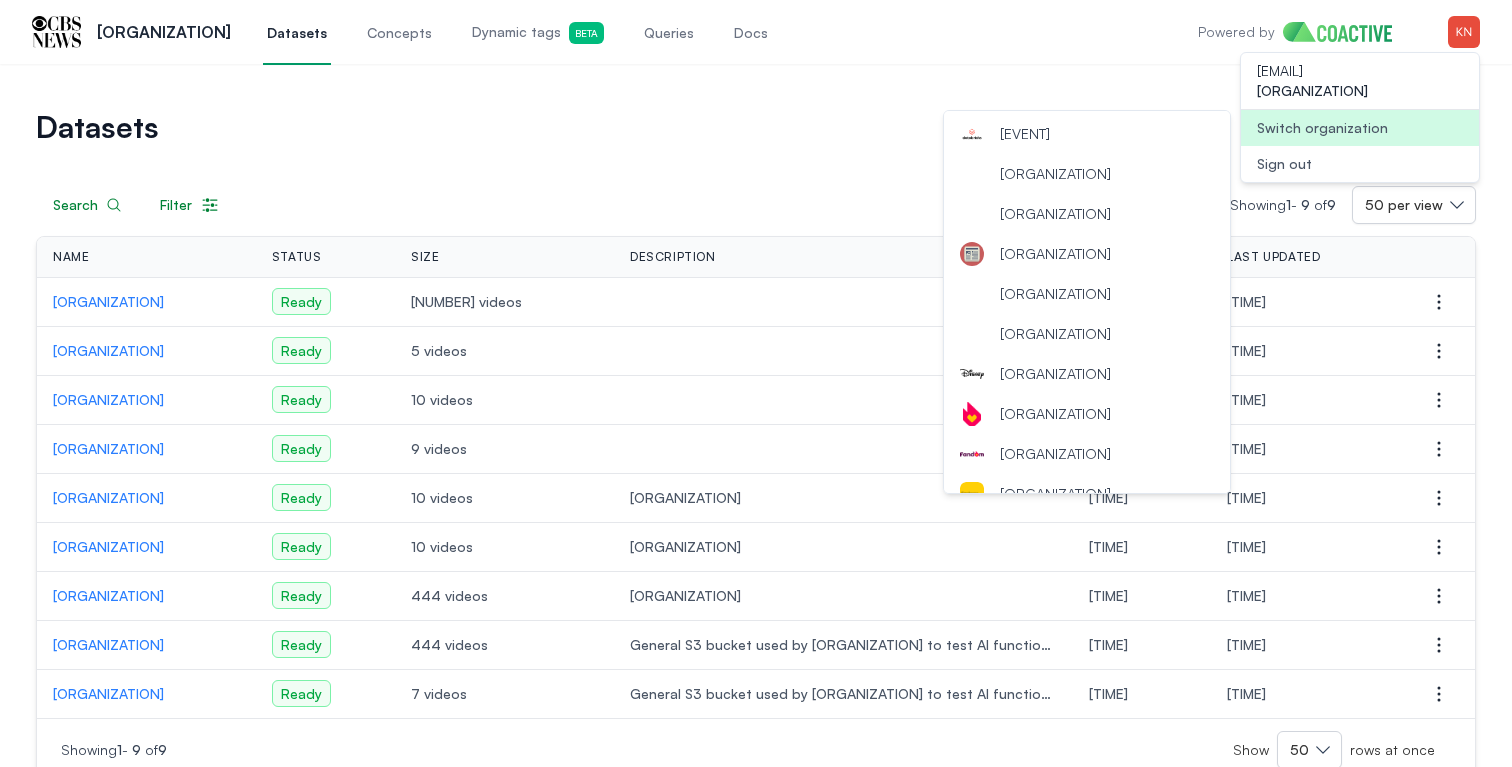 scroll, scrollTop: 673, scrollLeft: 0, axis: vertical 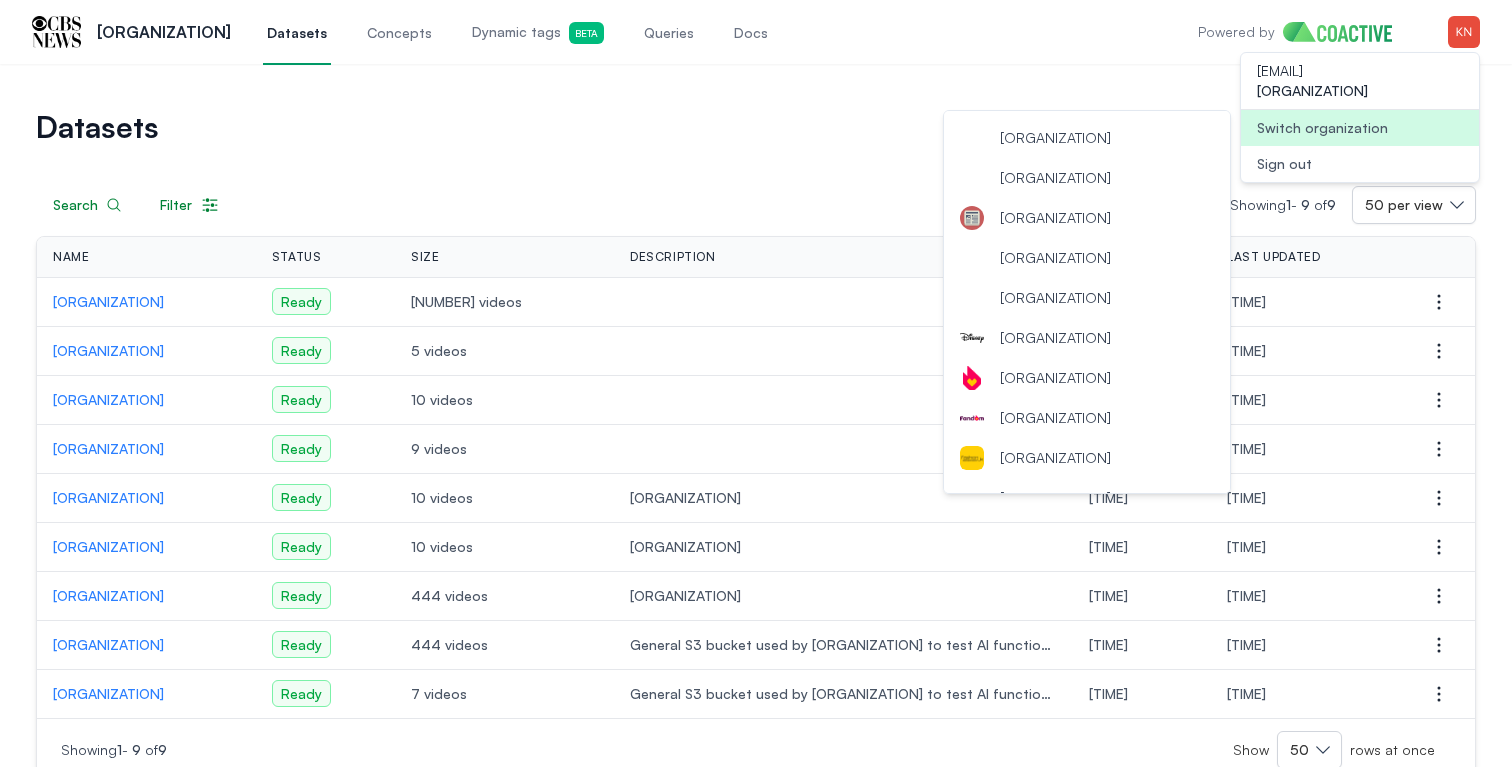 click on "Demo [PRODUCT_TYPE]" at bounding box center (1087, 218) 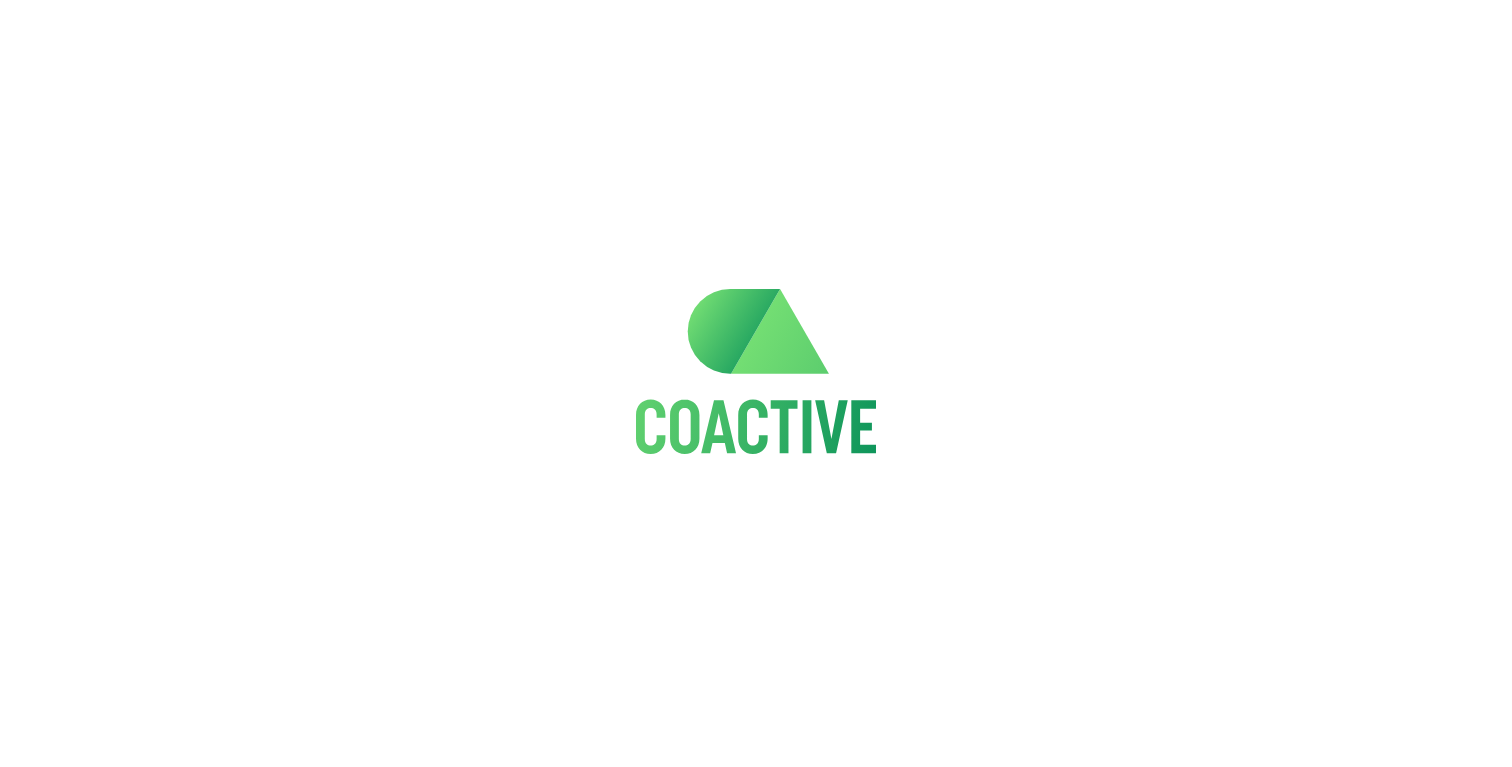 scroll, scrollTop: 0, scrollLeft: 0, axis: both 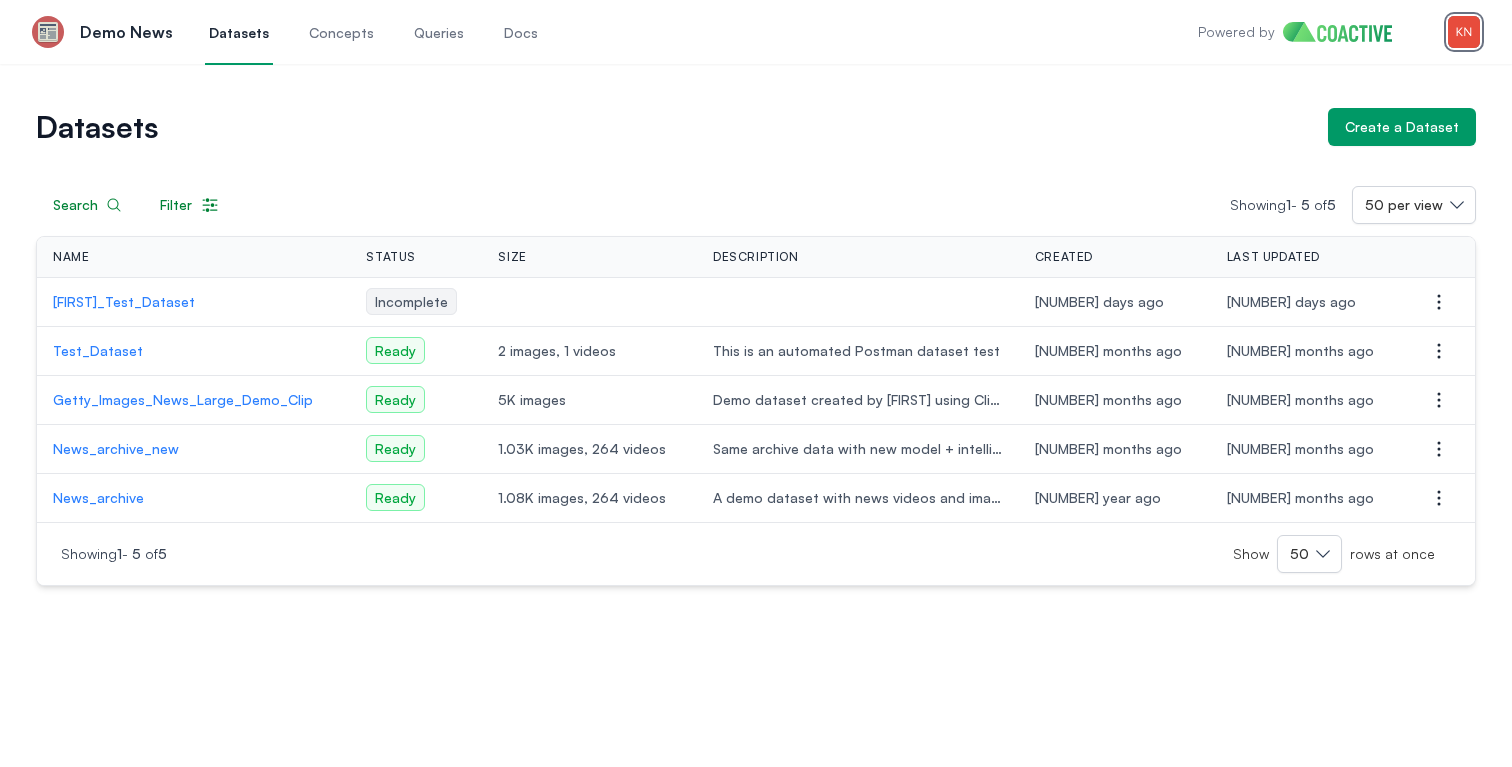 click at bounding box center [1464, 32] 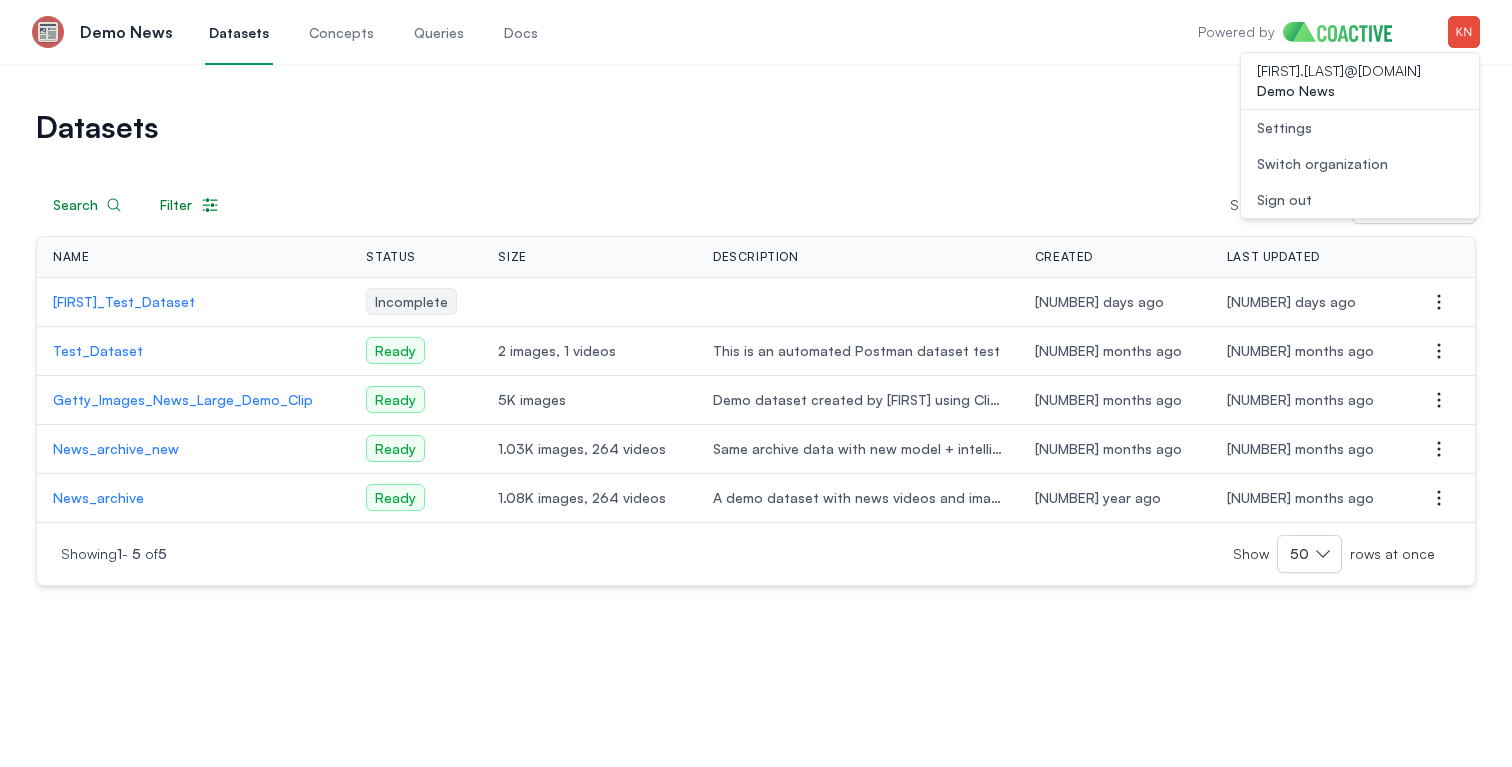 click on "Switch organization" at bounding box center [1322, 164] 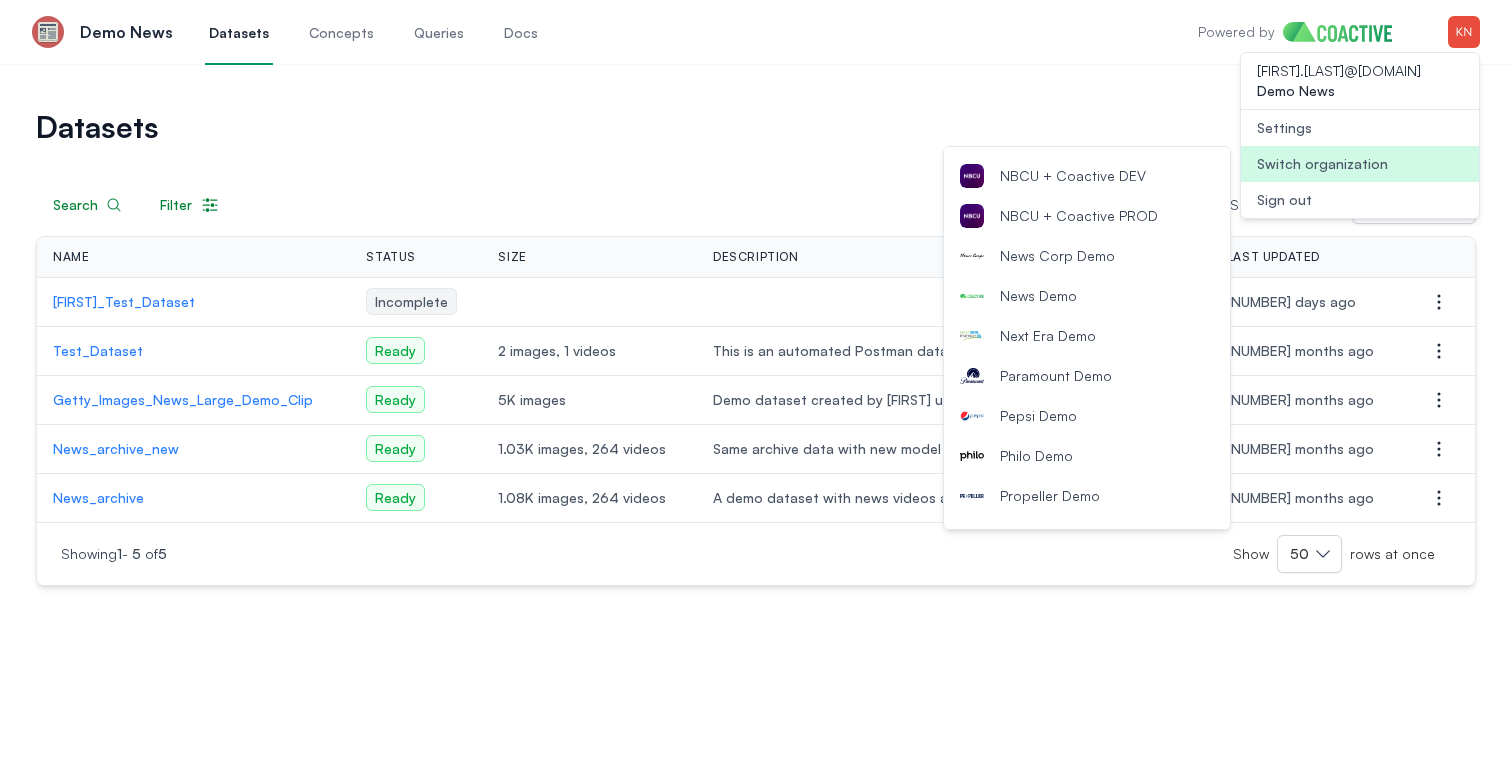 scroll, scrollTop: 1945, scrollLeft: 0, axis: vertical 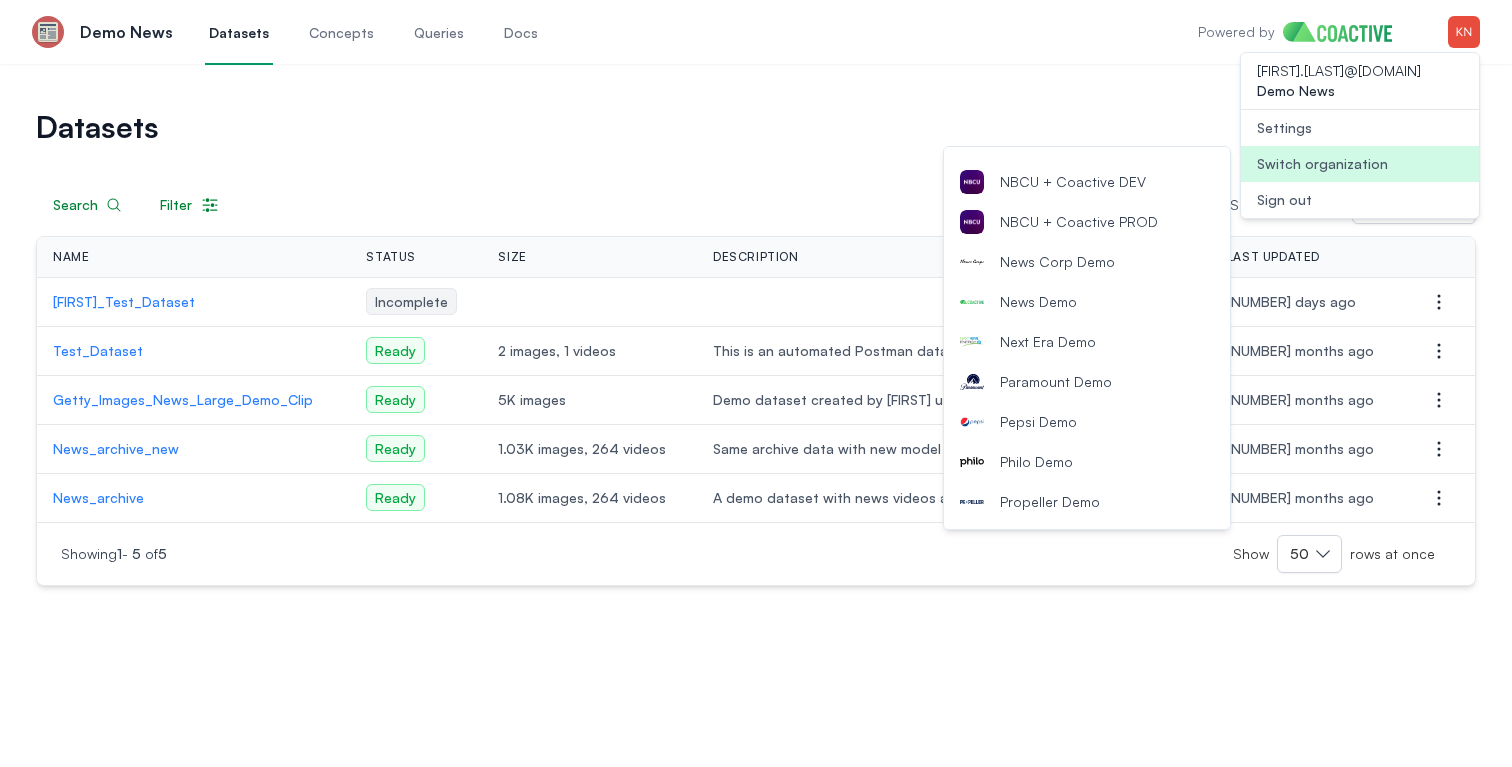 click on "News Demo" at bounding box center (1087, 302) 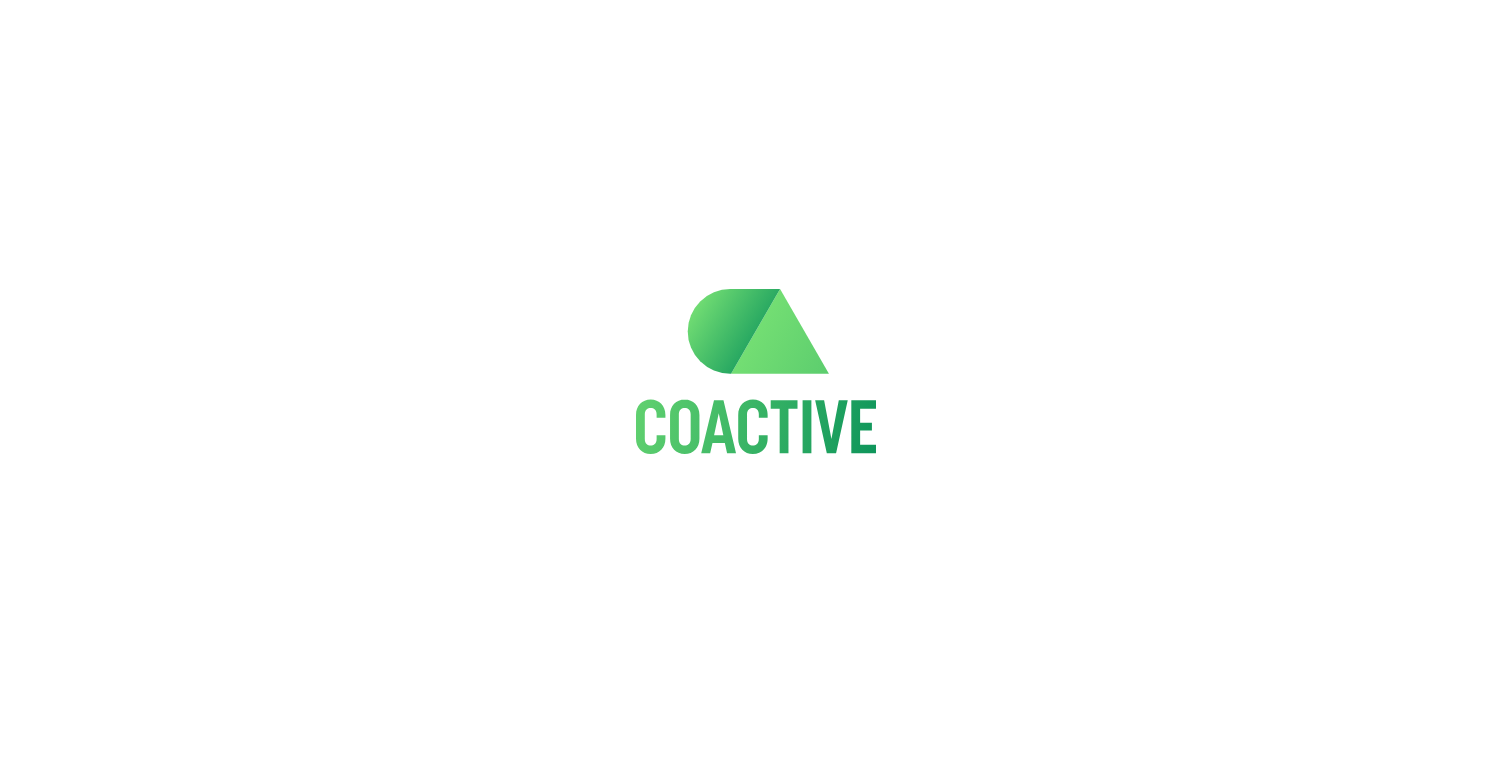scroll, scrollTop: 0, scrollLeft: 0, axis: both 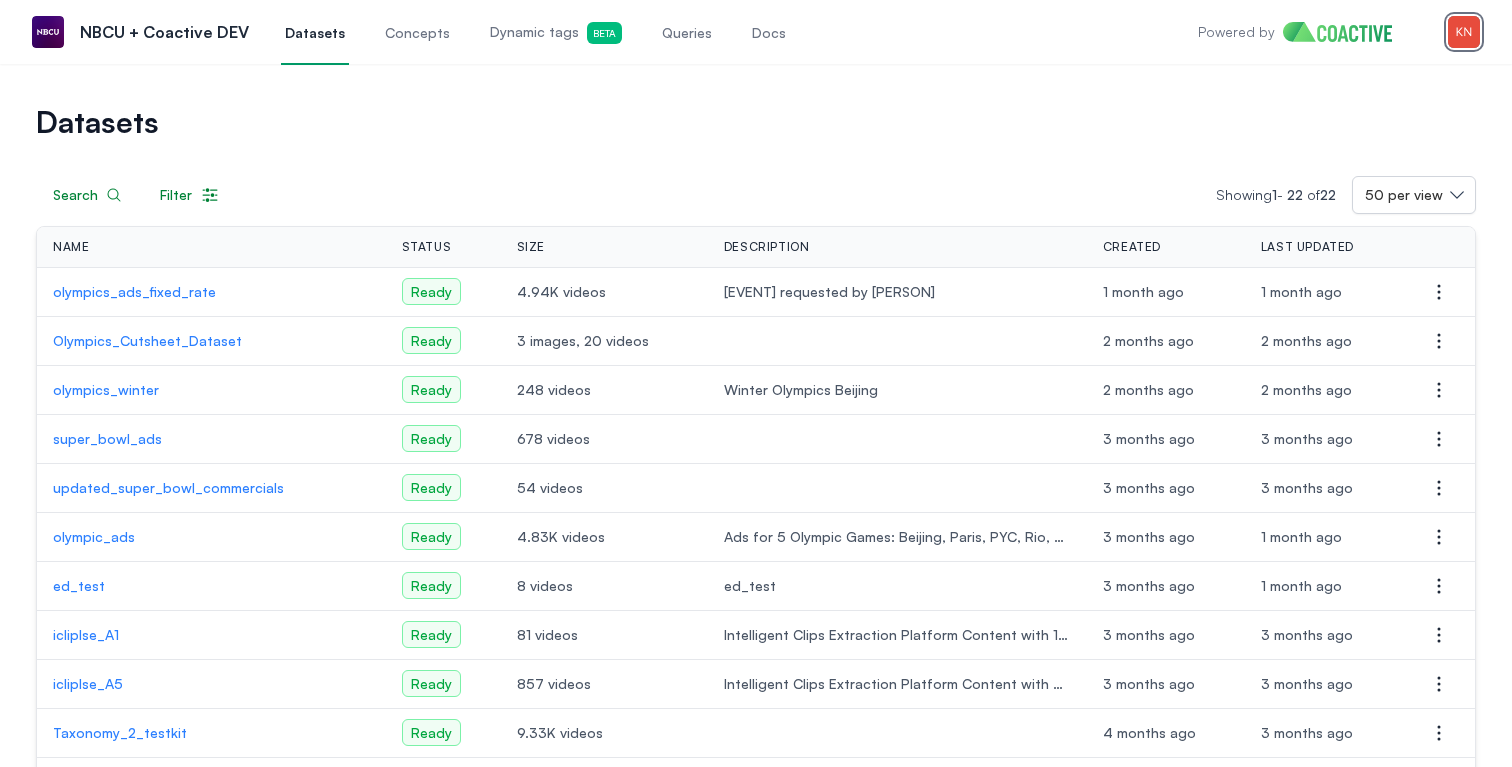 click at bounding box center (1464, 32) 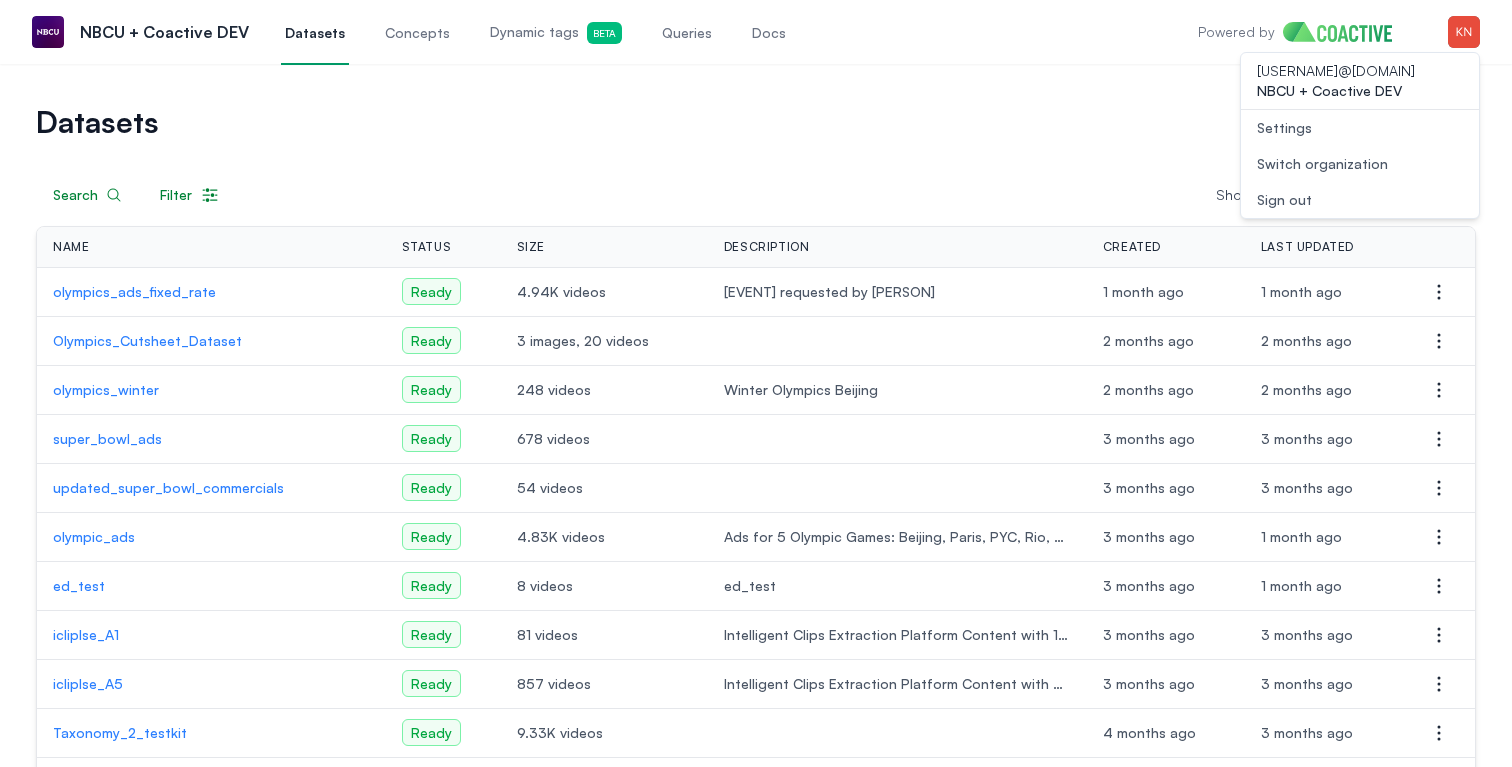 click on "Switch organization" at bounding box center (1322, 164) 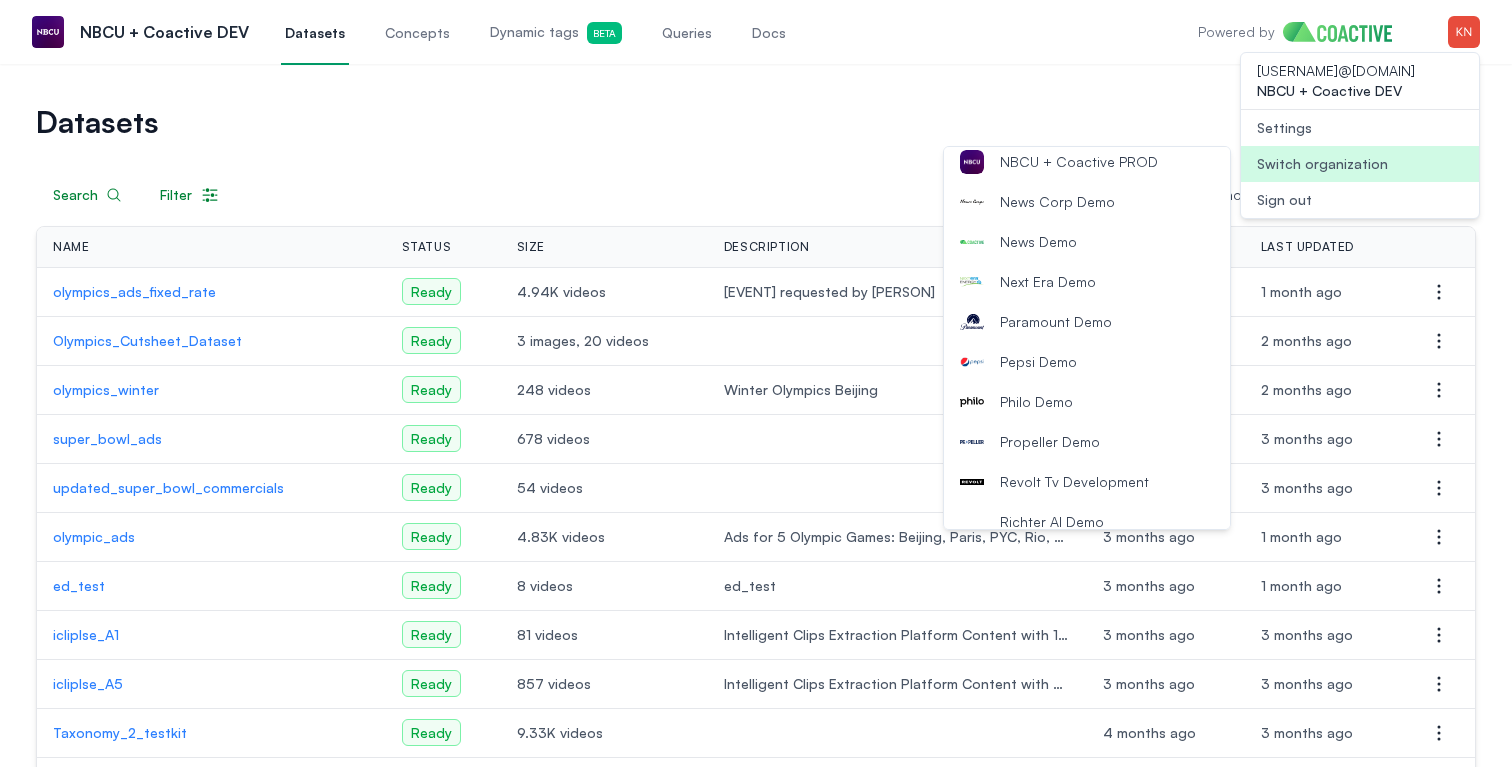 scroll, scrollTop: 1997, scrollLeft: 0, axis: vertical 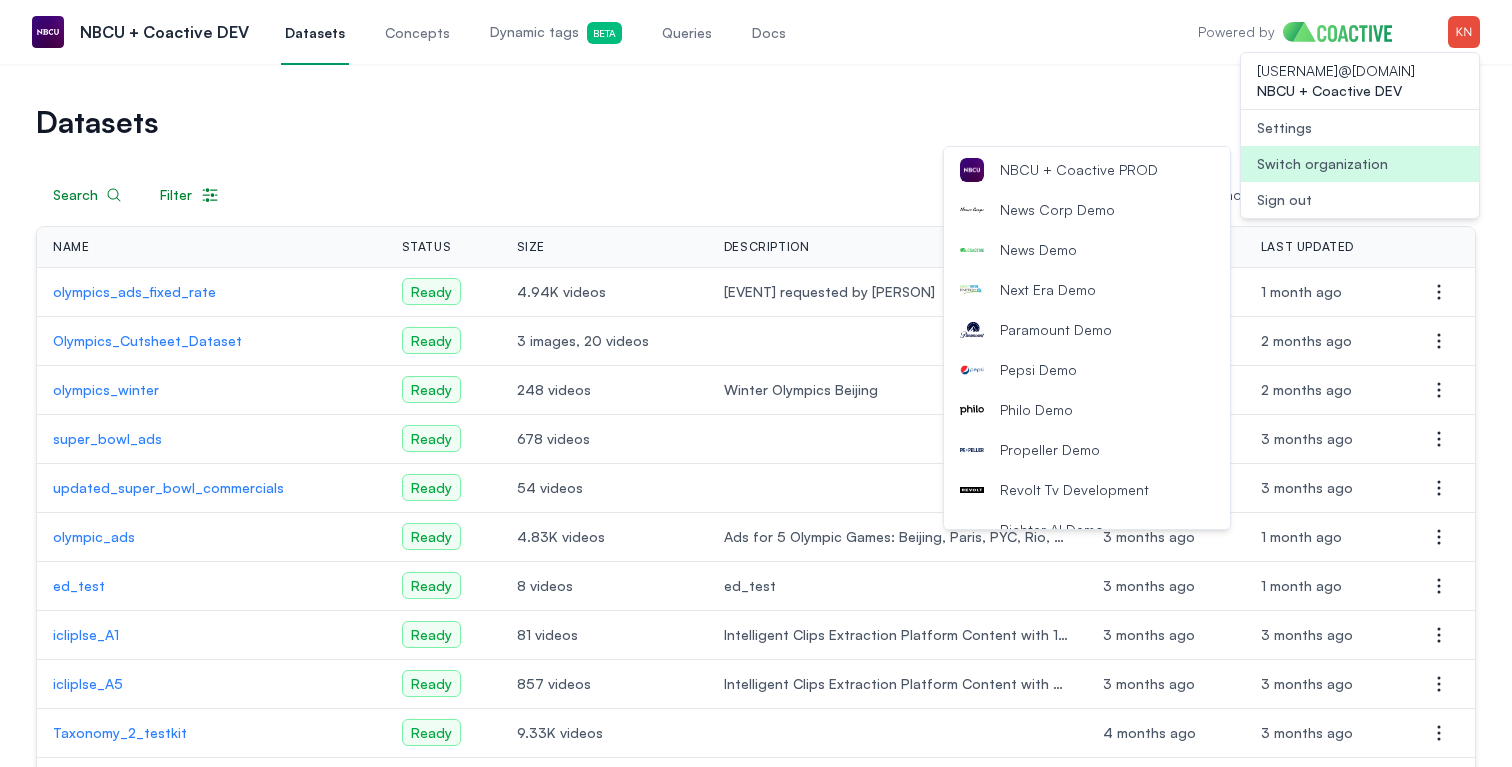 click on "News Demo" at bounding box center (1087, 250) 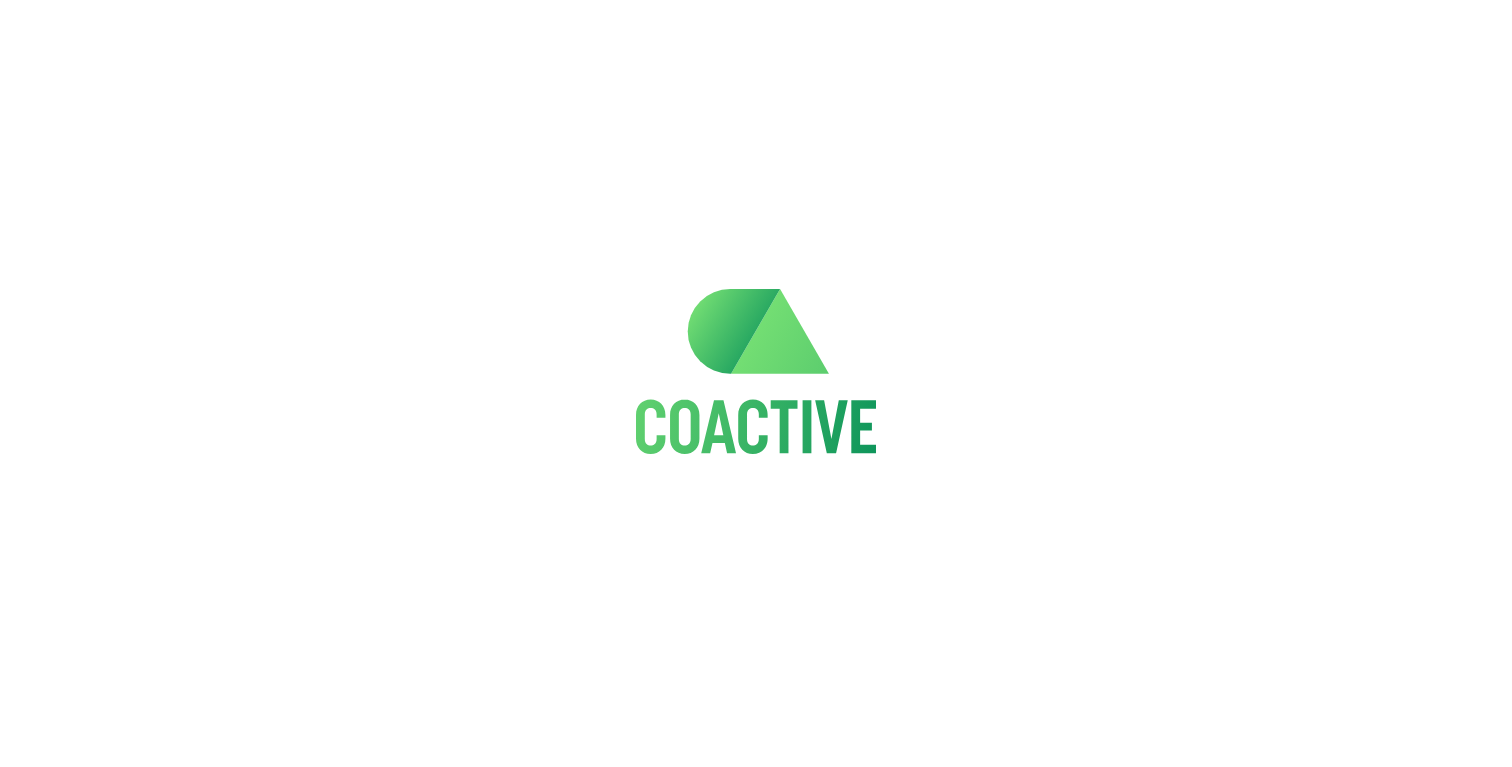 scroll, scrollTop: 0, scrollLeft: 0, axis: both 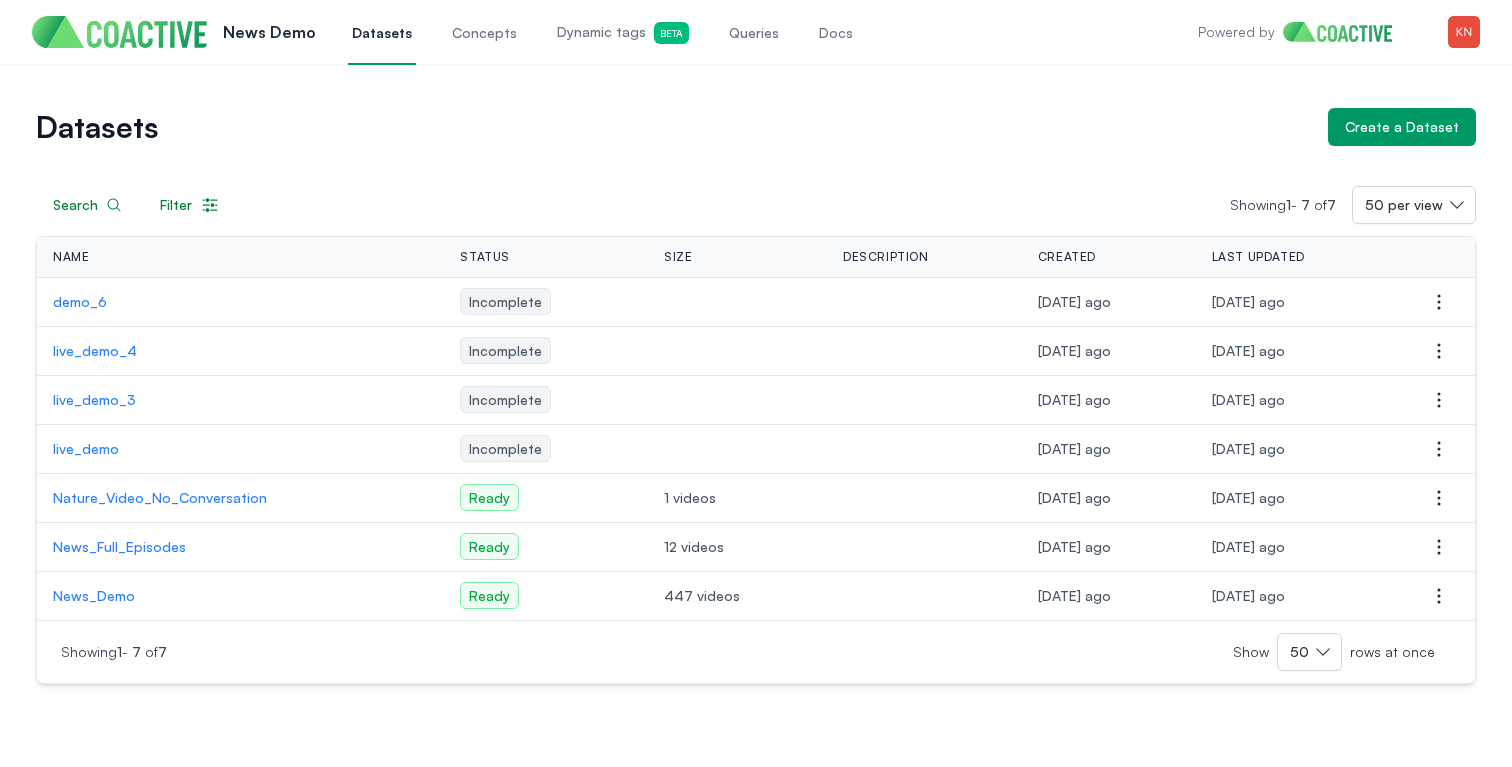 click on "News_Full_Episodes" at bounding box center [240, 547] 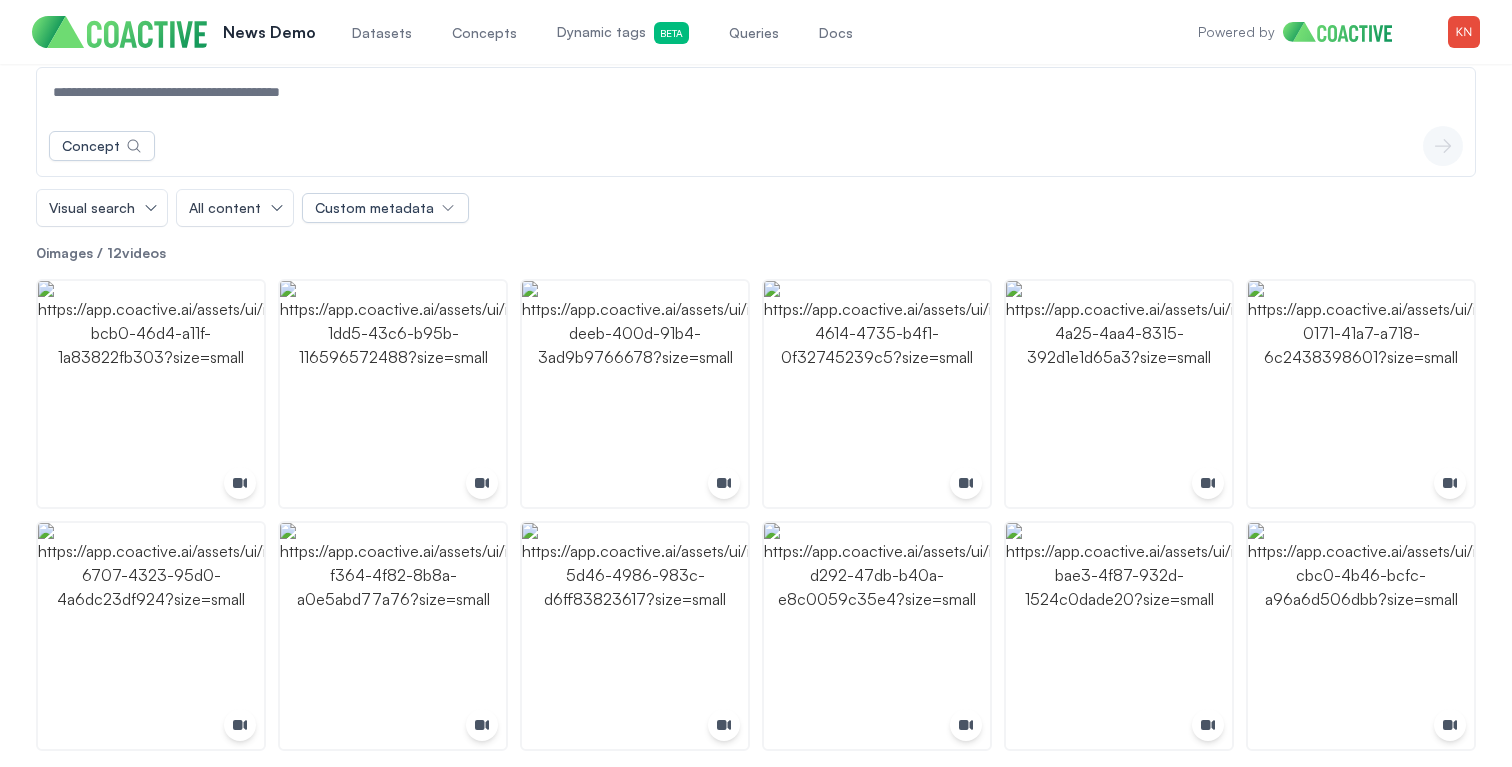 scroll, scrollTop: 0, scrollLeft: 0, axis: both 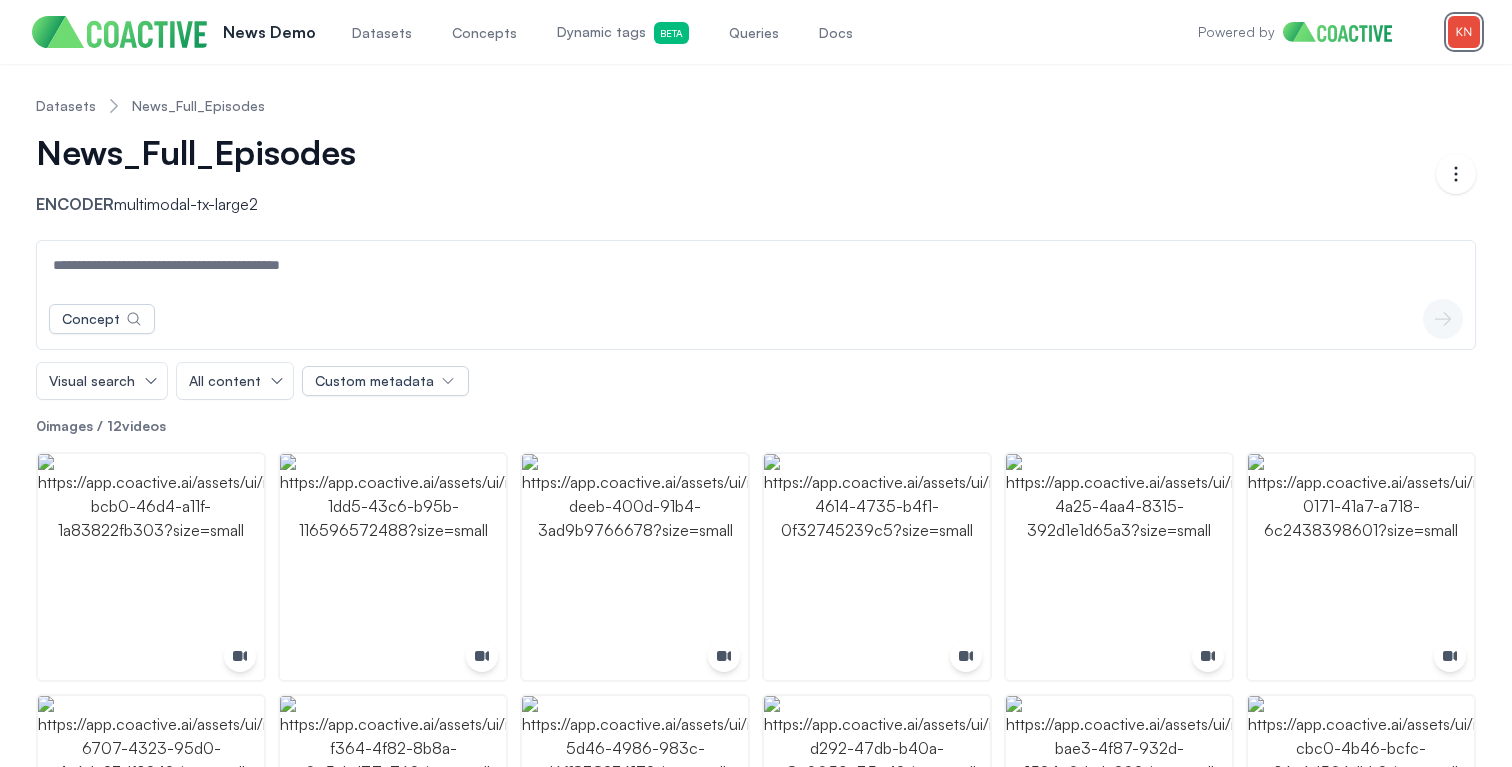 click at bounding box center (1464, 32) 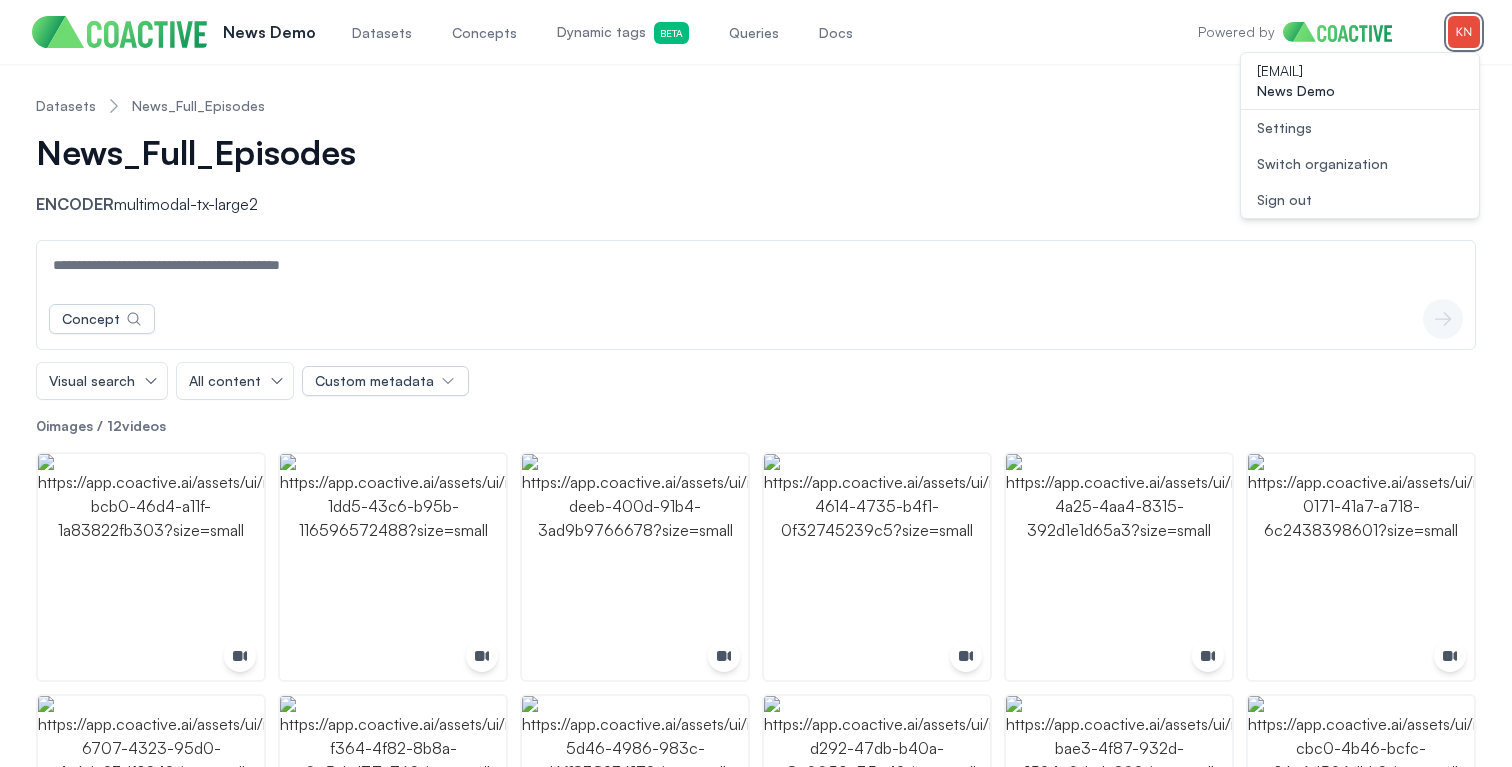 click at bounding box center [1464, 32] 